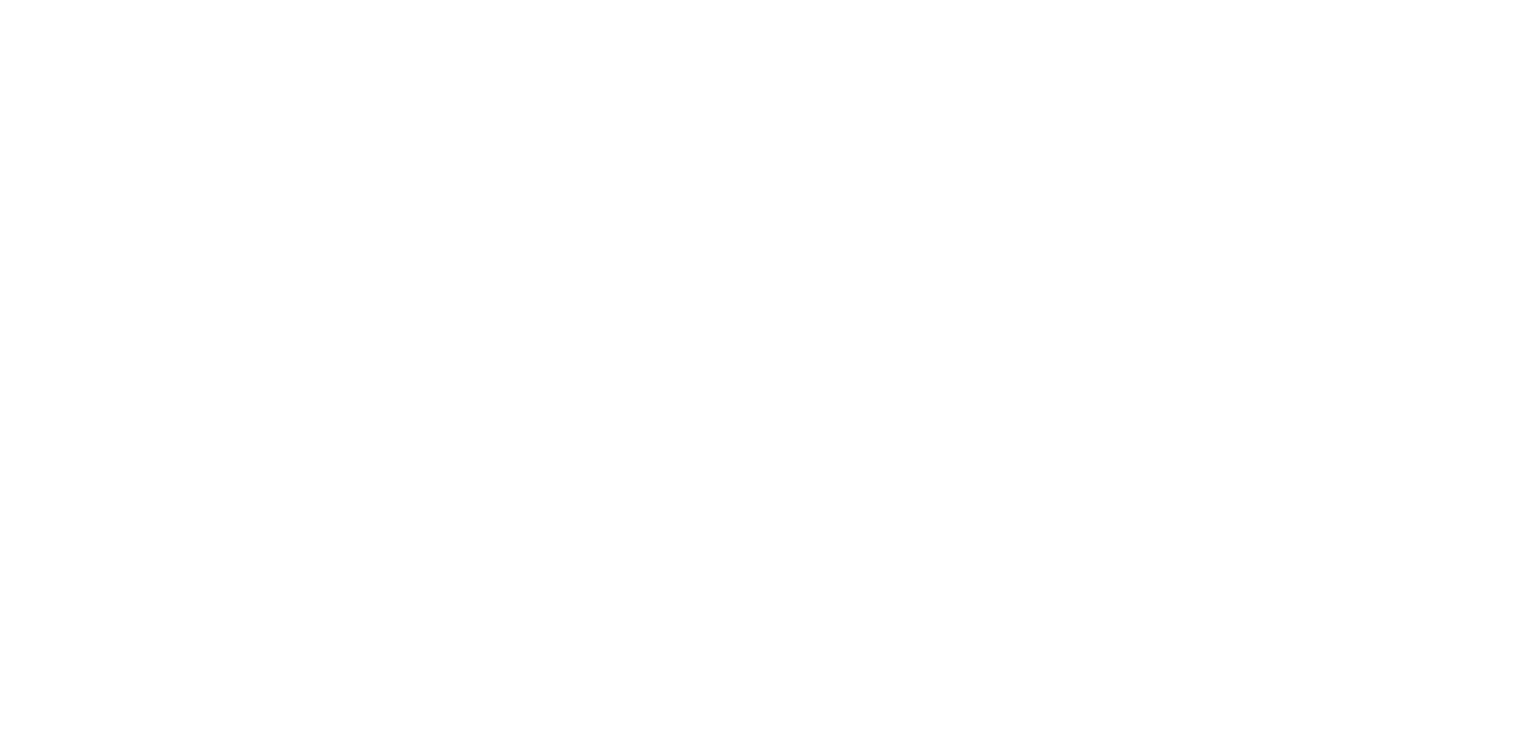 scroll, scrollTop: 0, scrollLeft: 0, axis: both 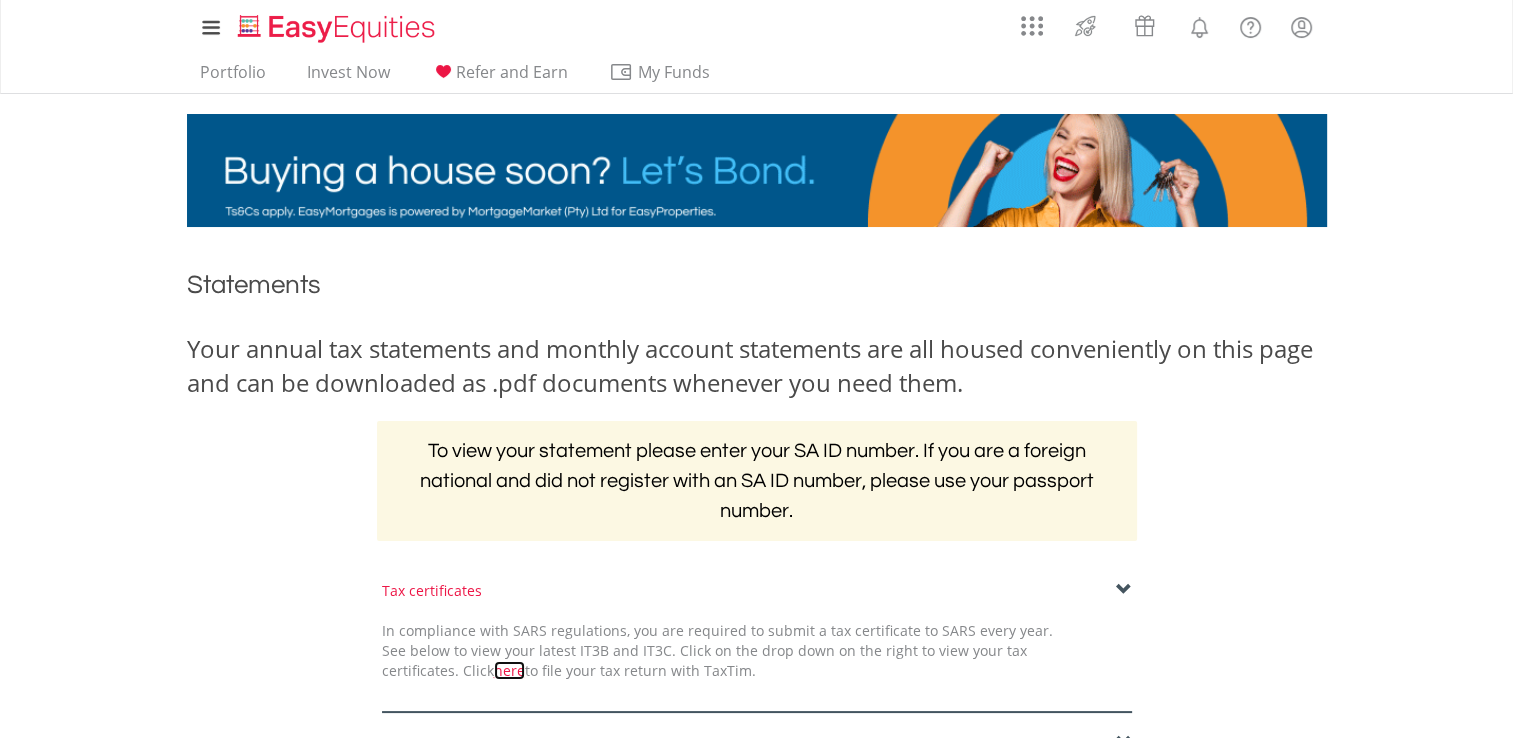 click on "here" at bounding box center (509, 670) 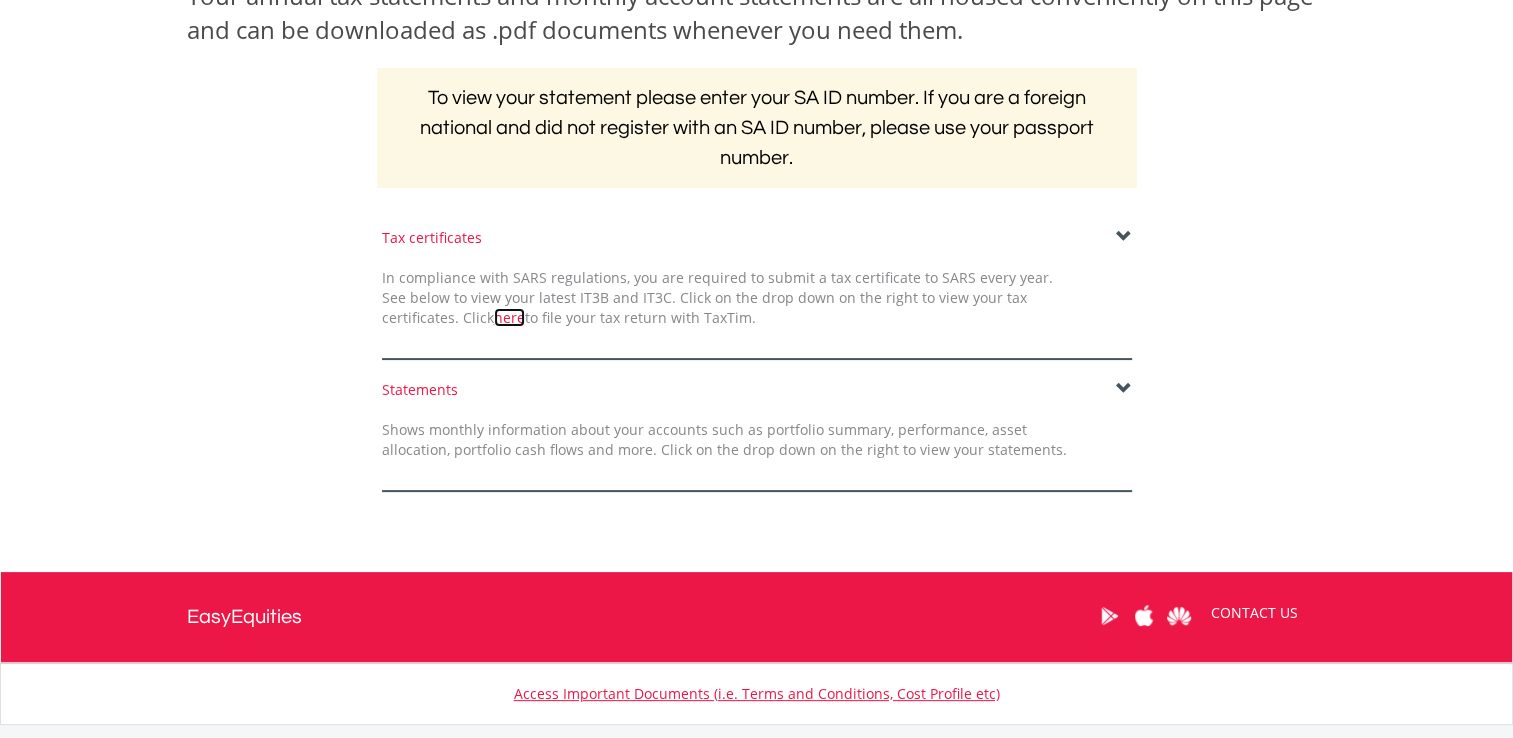 scroll, scrollTop: 357, scrollLeft: 0, axis: vertical 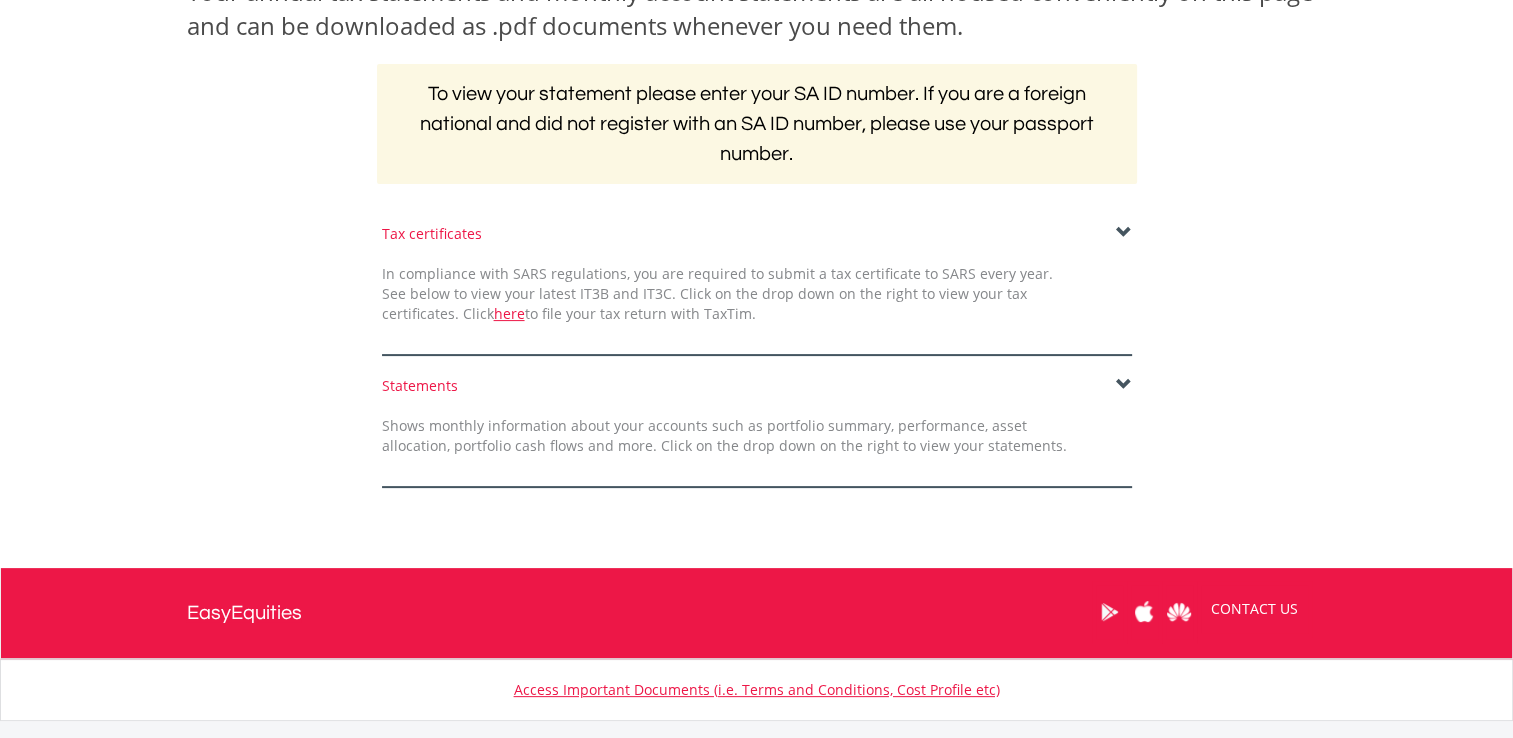 click at bounding box center (1124, 385) 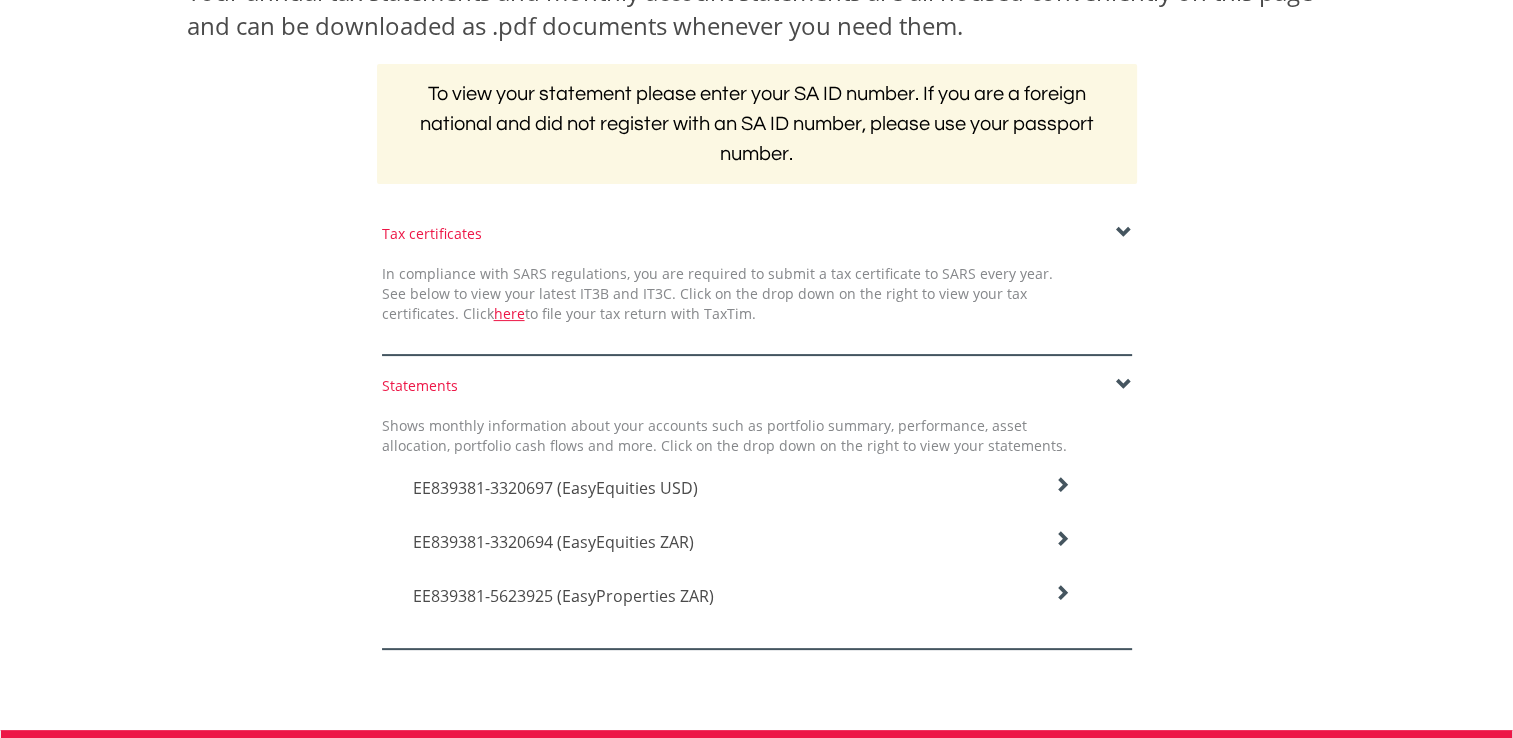 click on "EE839381-5623925 (EasyProperties ZAR)" at bounding box center (555, 488) 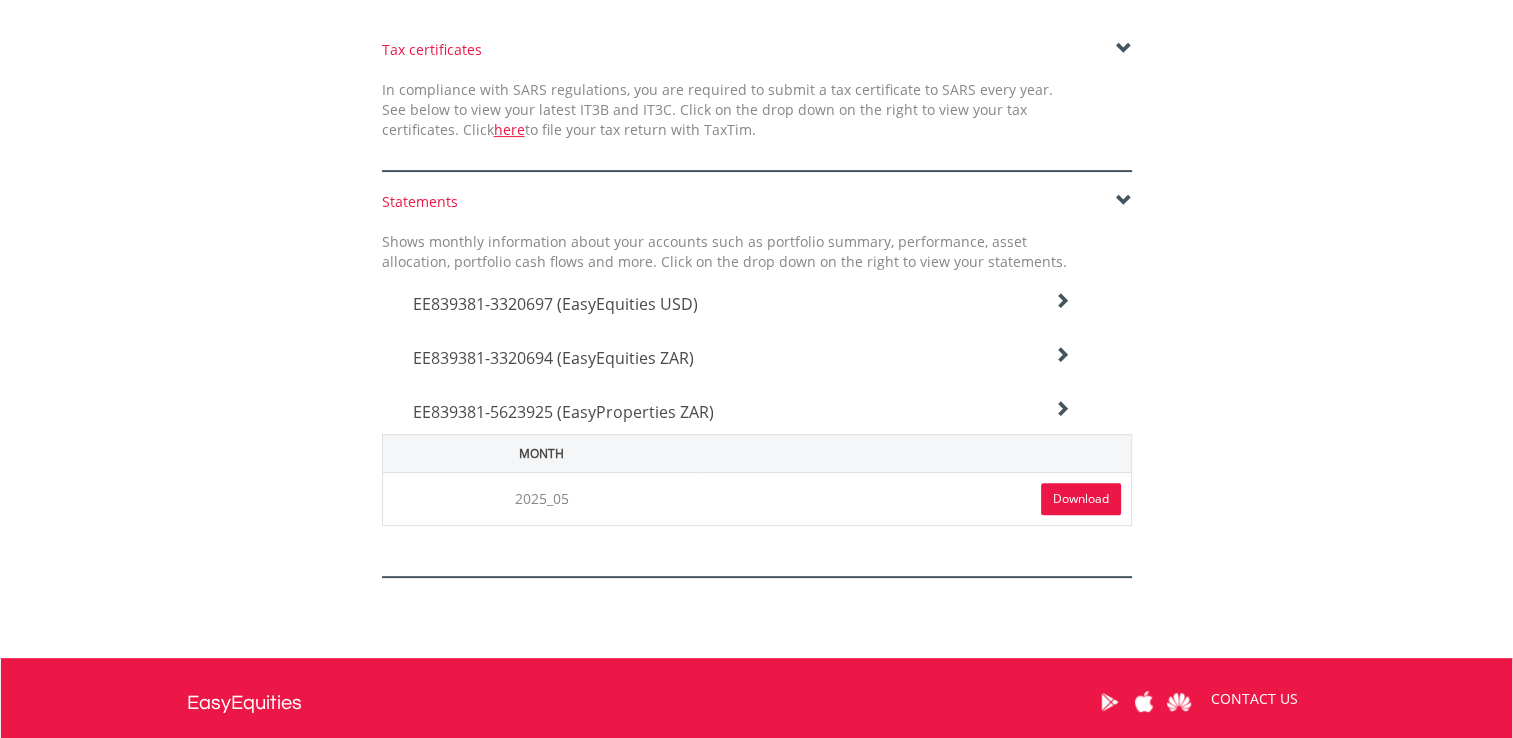 scroll, scrollTop: 544, scrollLeft: 0, axis: vertical 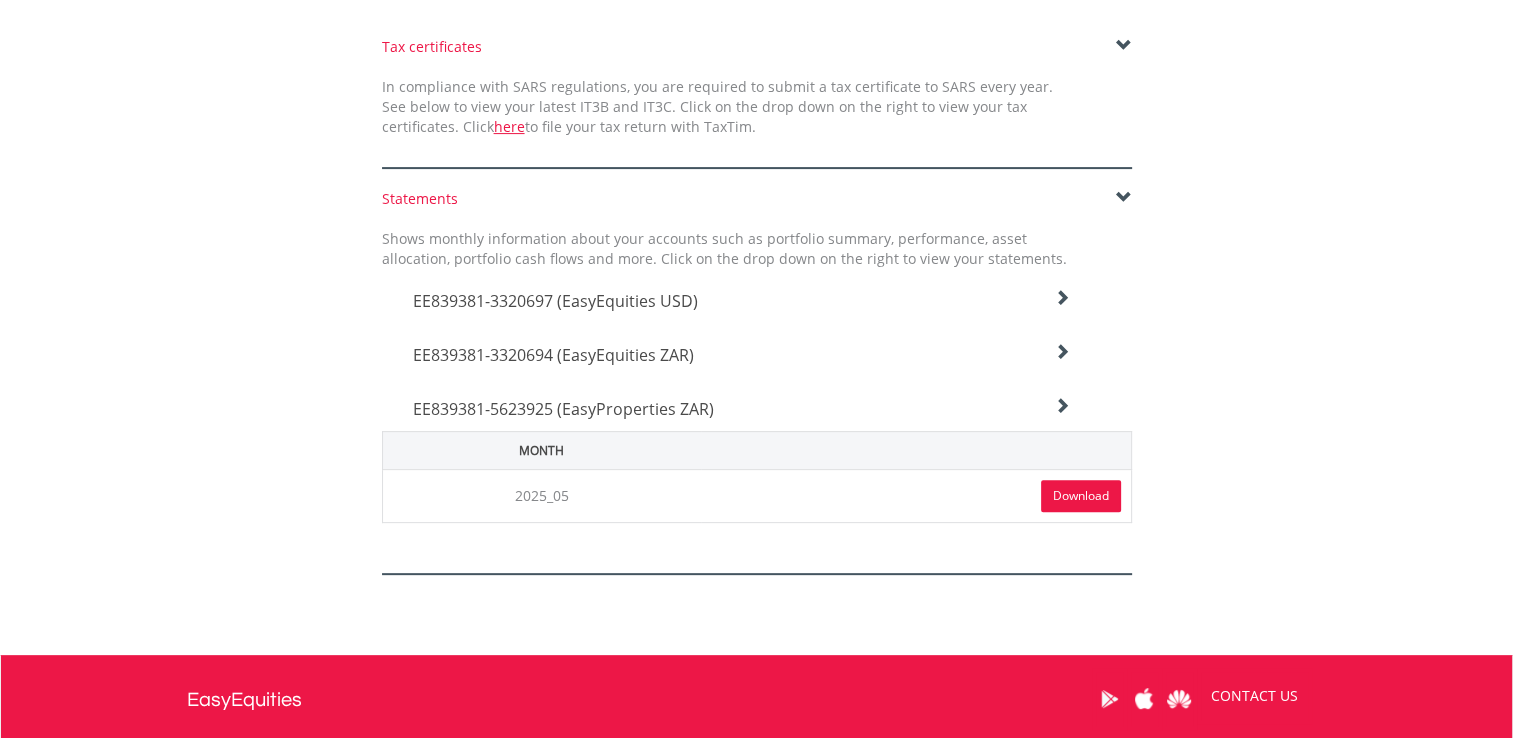click on "Download" at bounding box center (1081, 496) 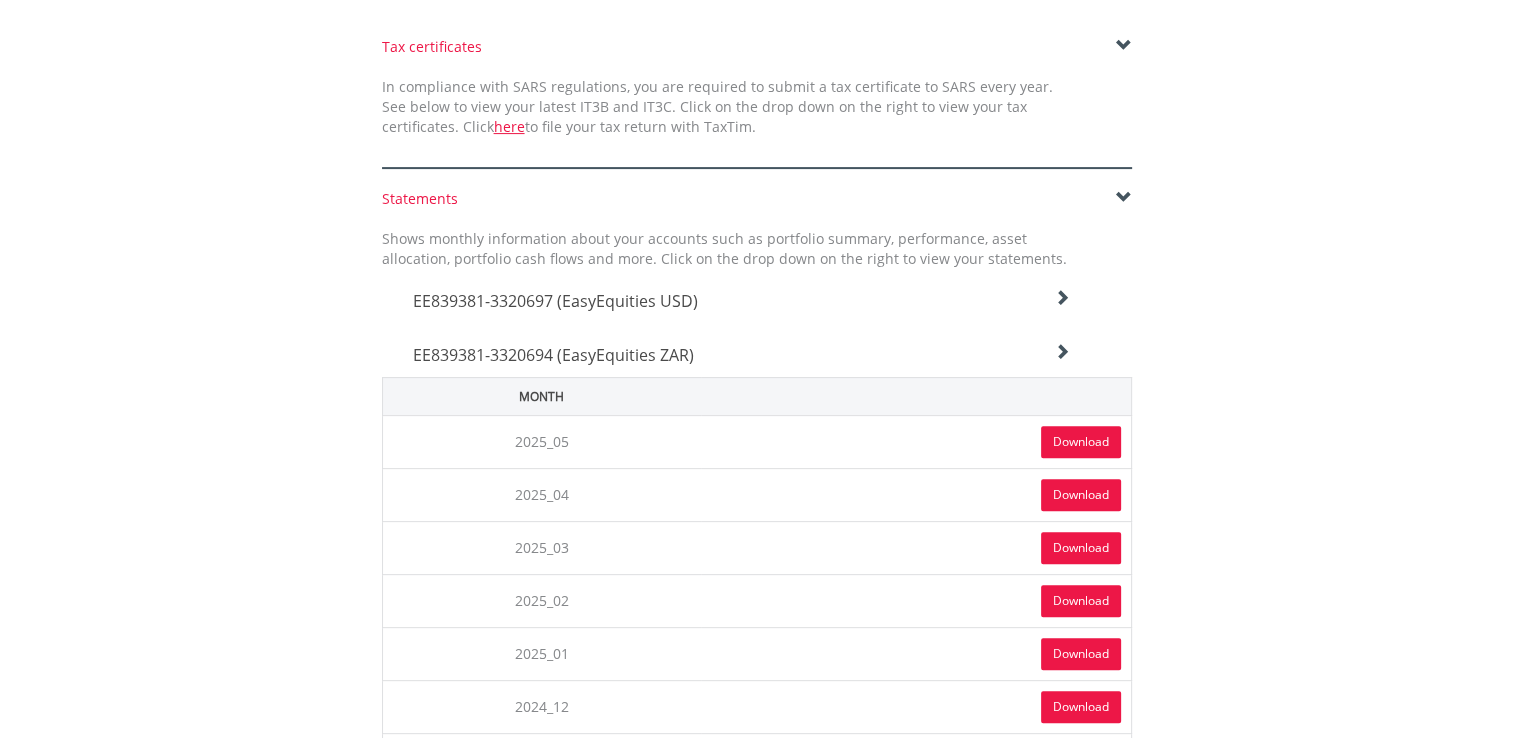 click on "Download" at bounding box center (1081, 442) 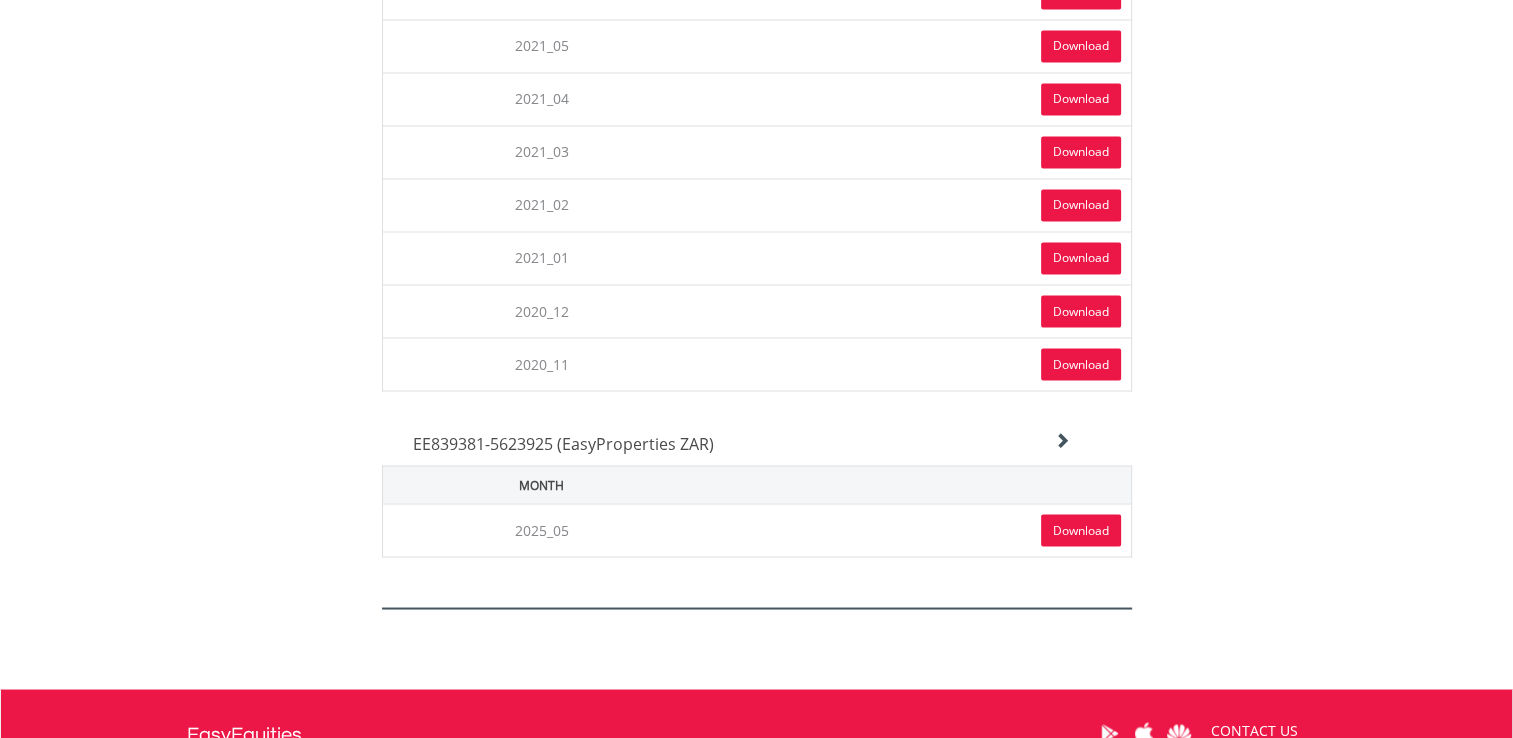 scroll, scrollTop: 3479, scrollLeft: 0, axis: vertical 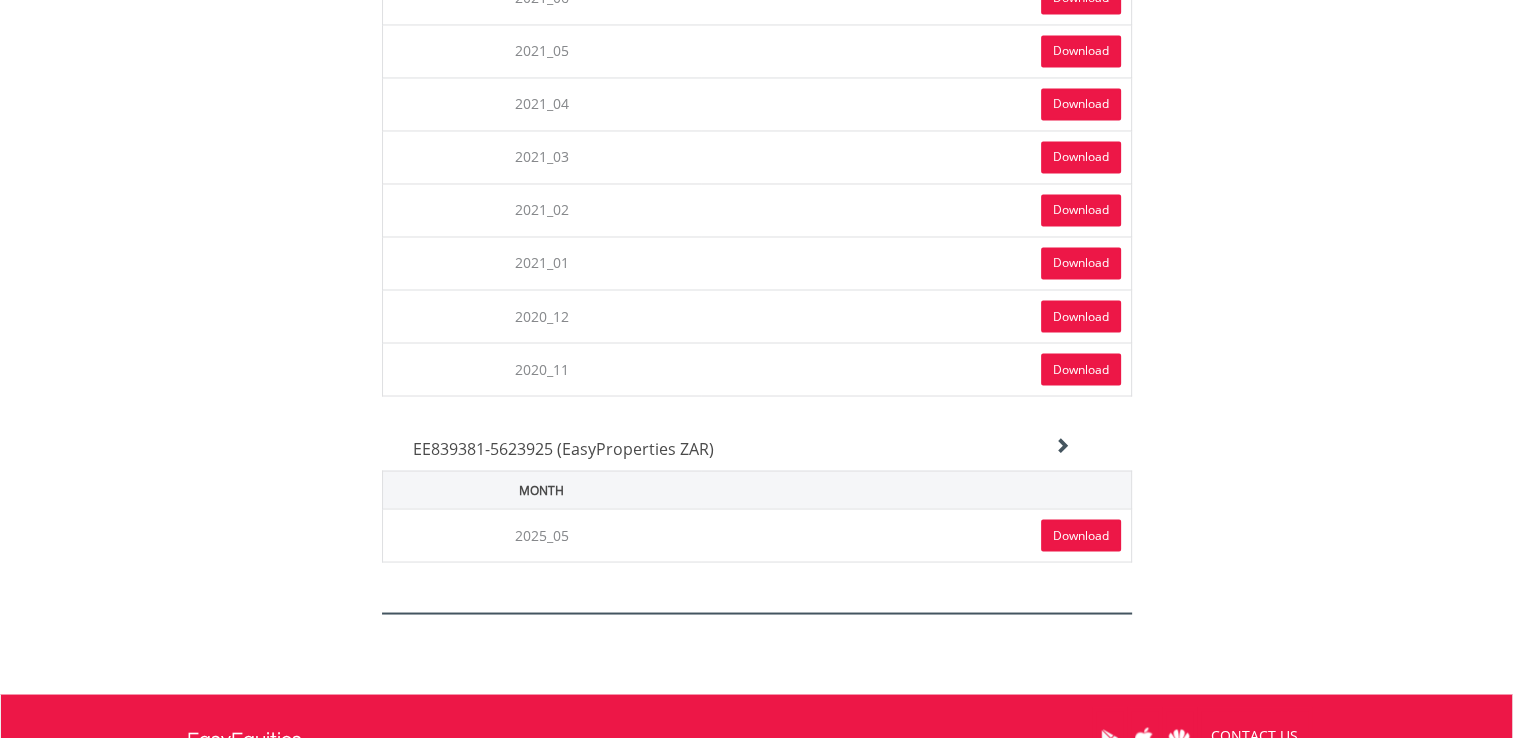 click on "Download" at bounding box center (1081, 369) 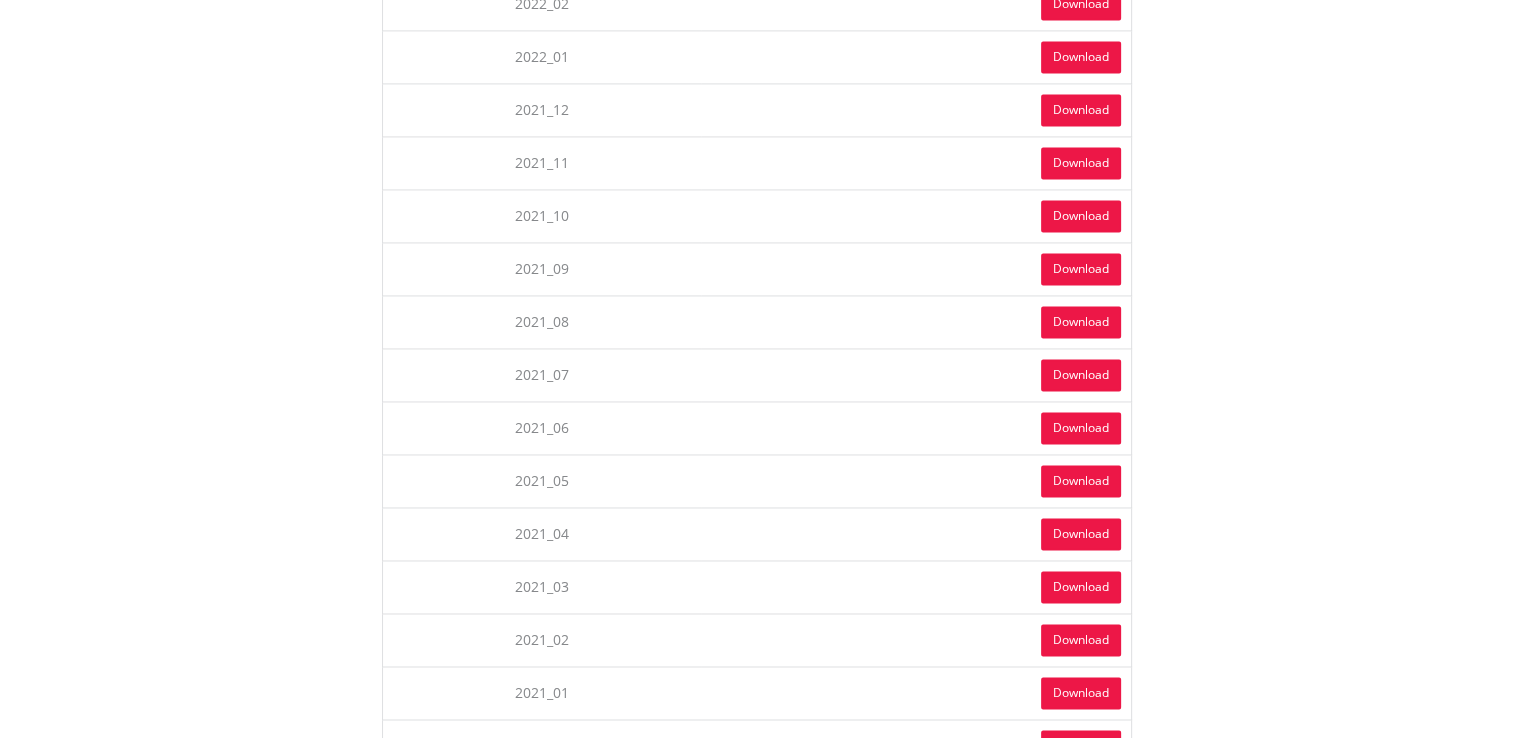 scroll, scrollTop: 3044, scrollLeft: 0, axis: vertical 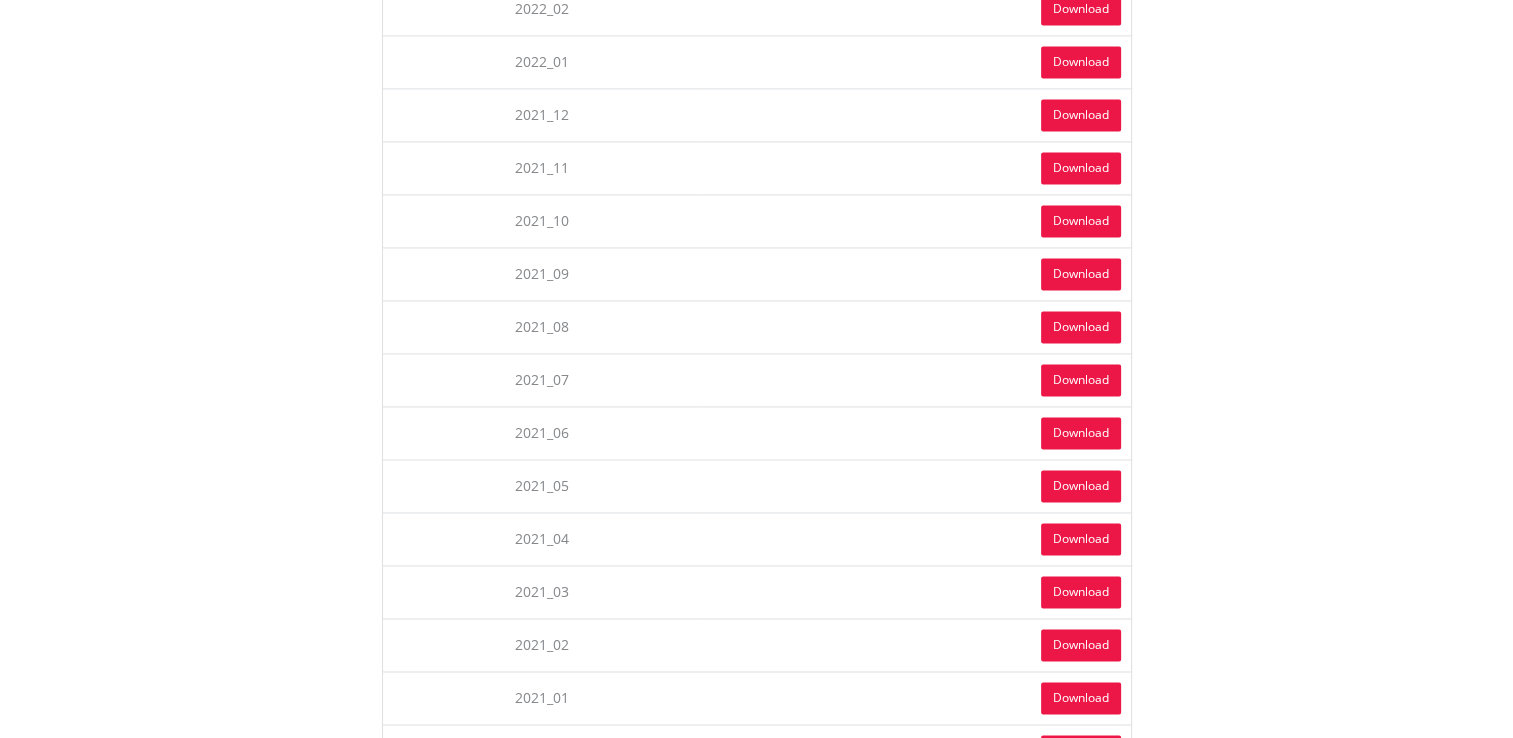 click on "Download" at bounding box center (1081, 380) 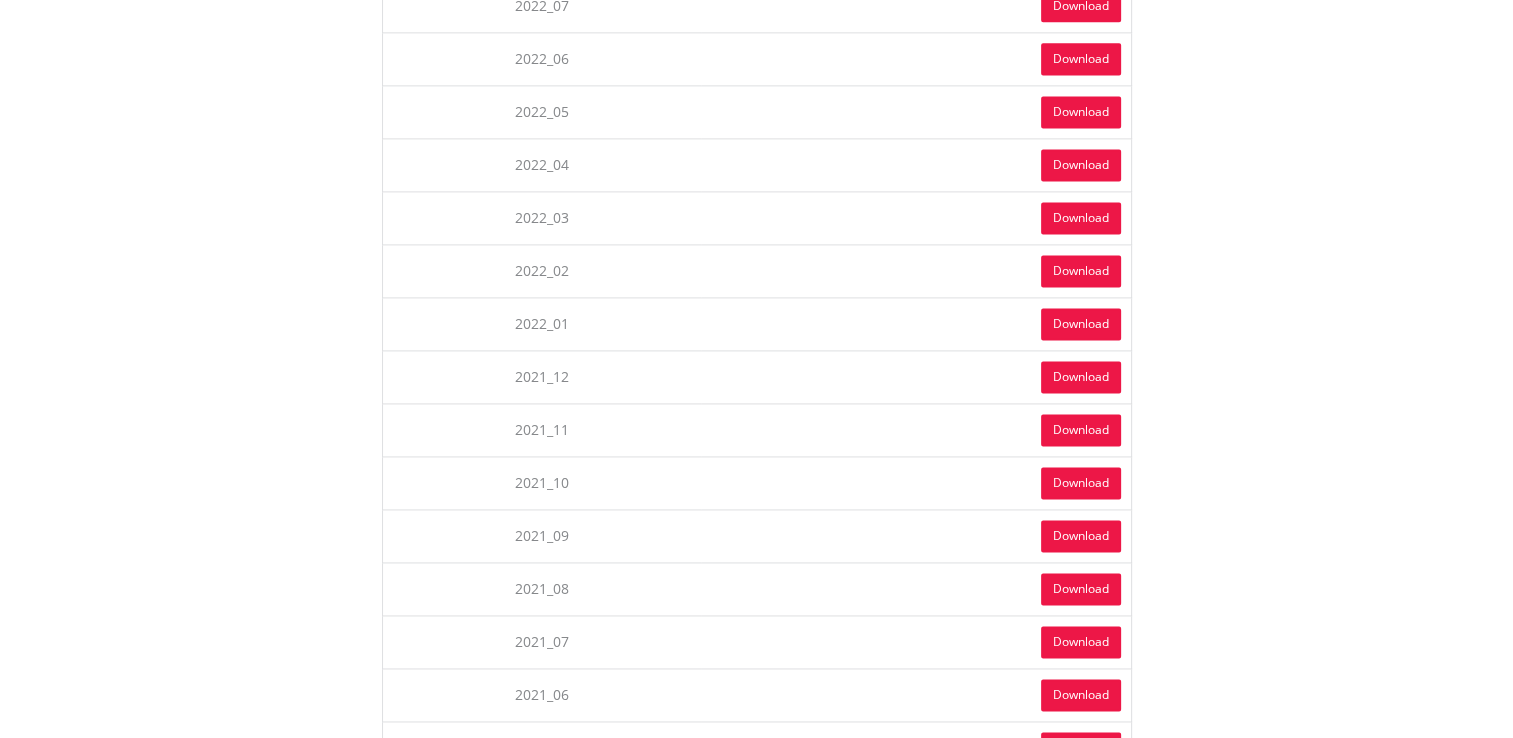scroll, scrollTop: 2772, scrollLeft: 0, axis: vertical 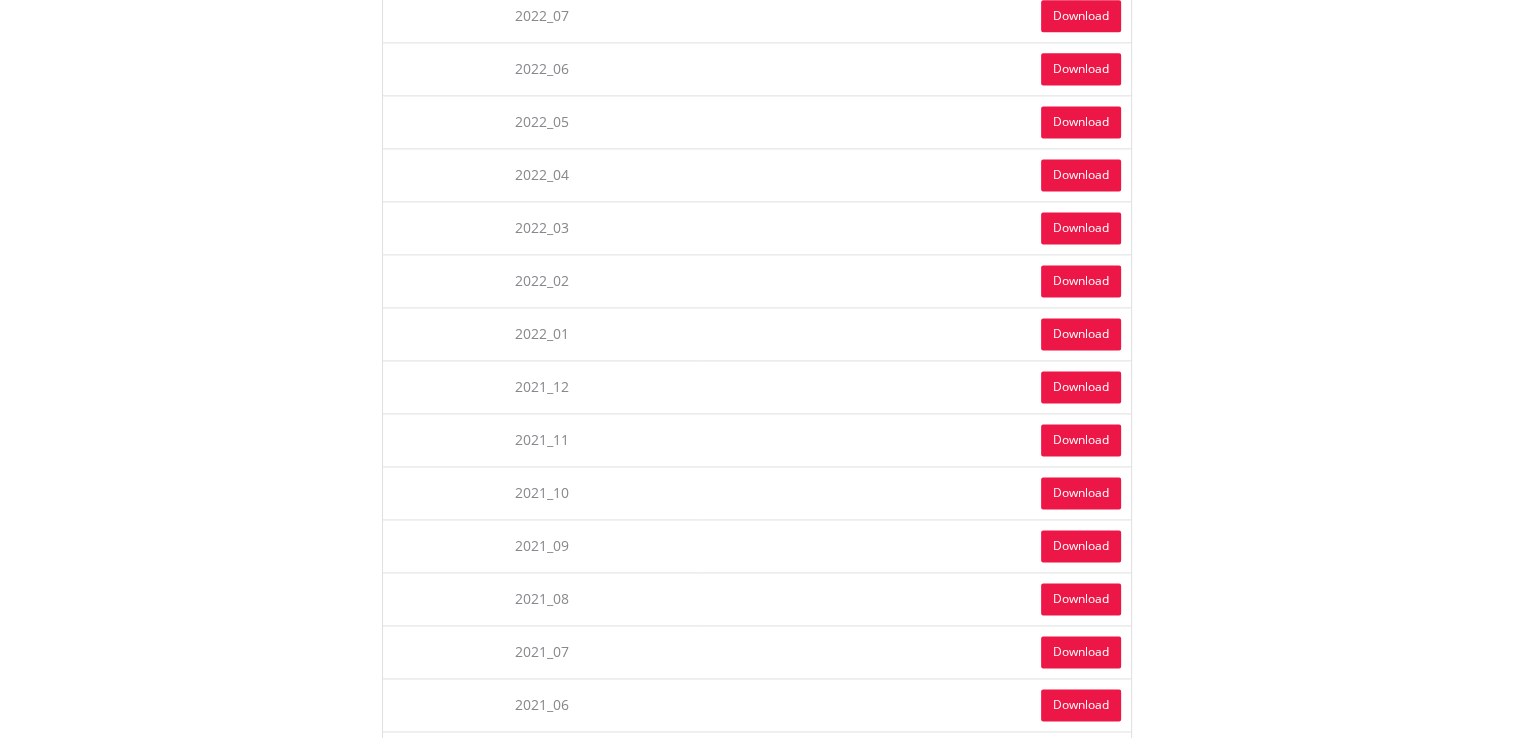 click on "Download" at bounding box center (1081, 281) 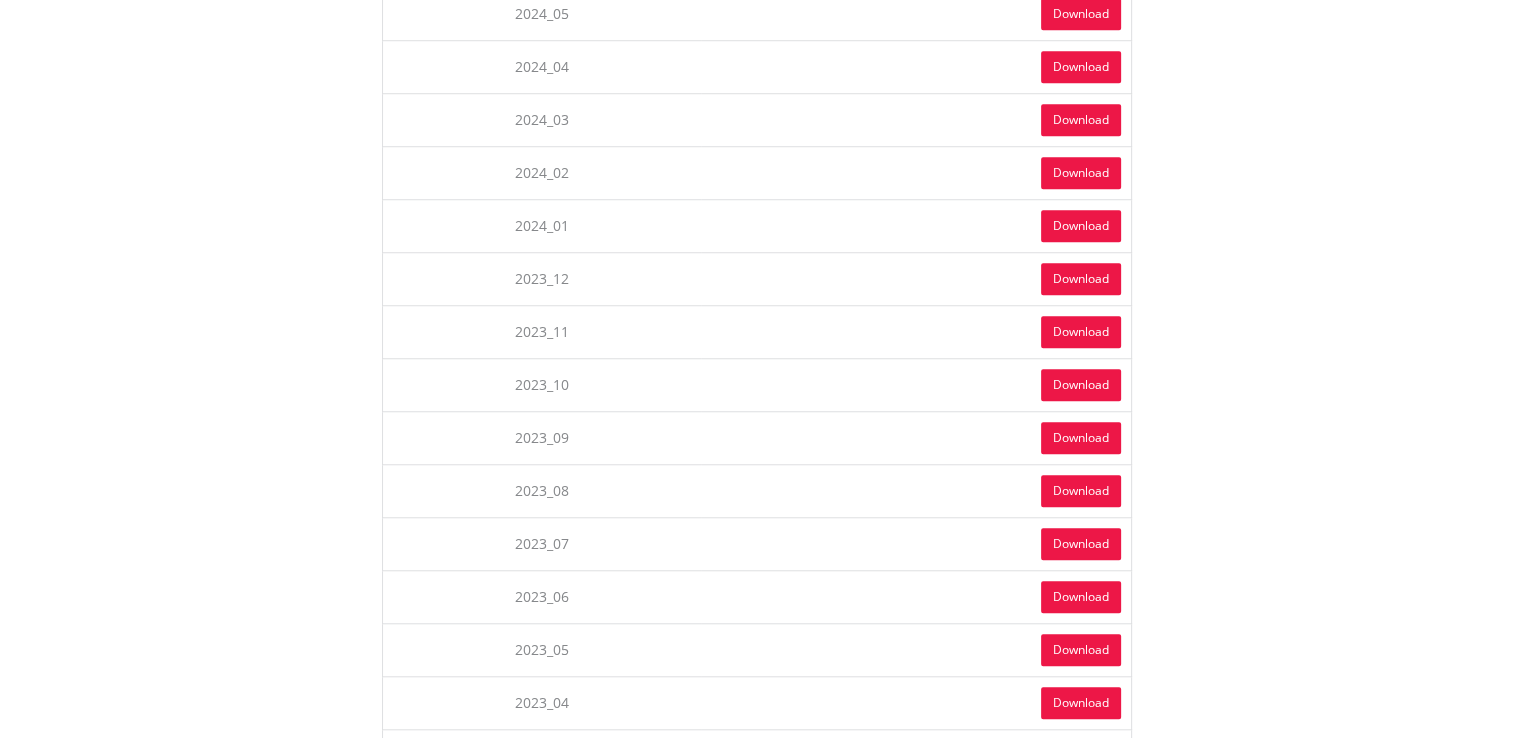 scroll, scrollTop: 2772, scrollLeft: 0, axis: vertical 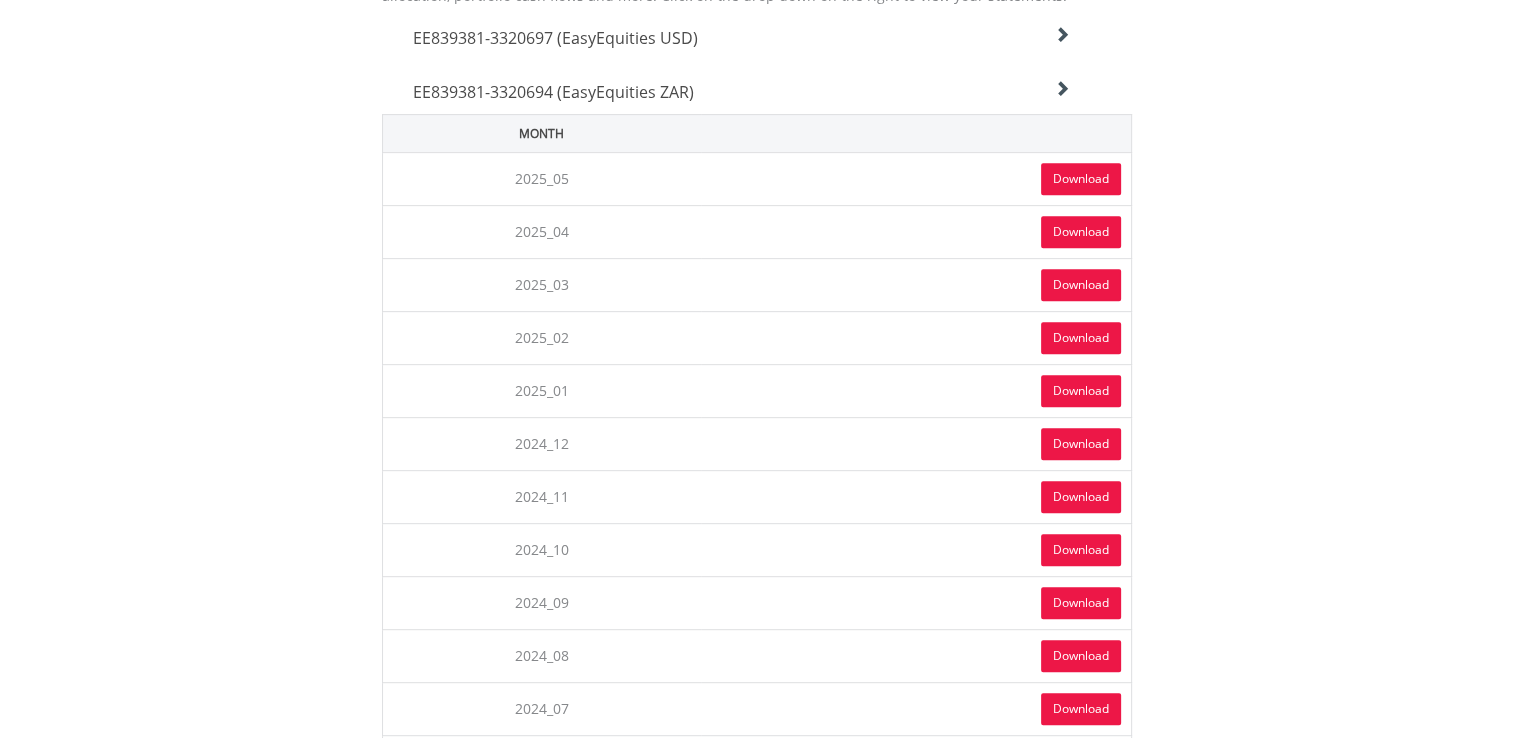 click at bounding box center (1062, 35) 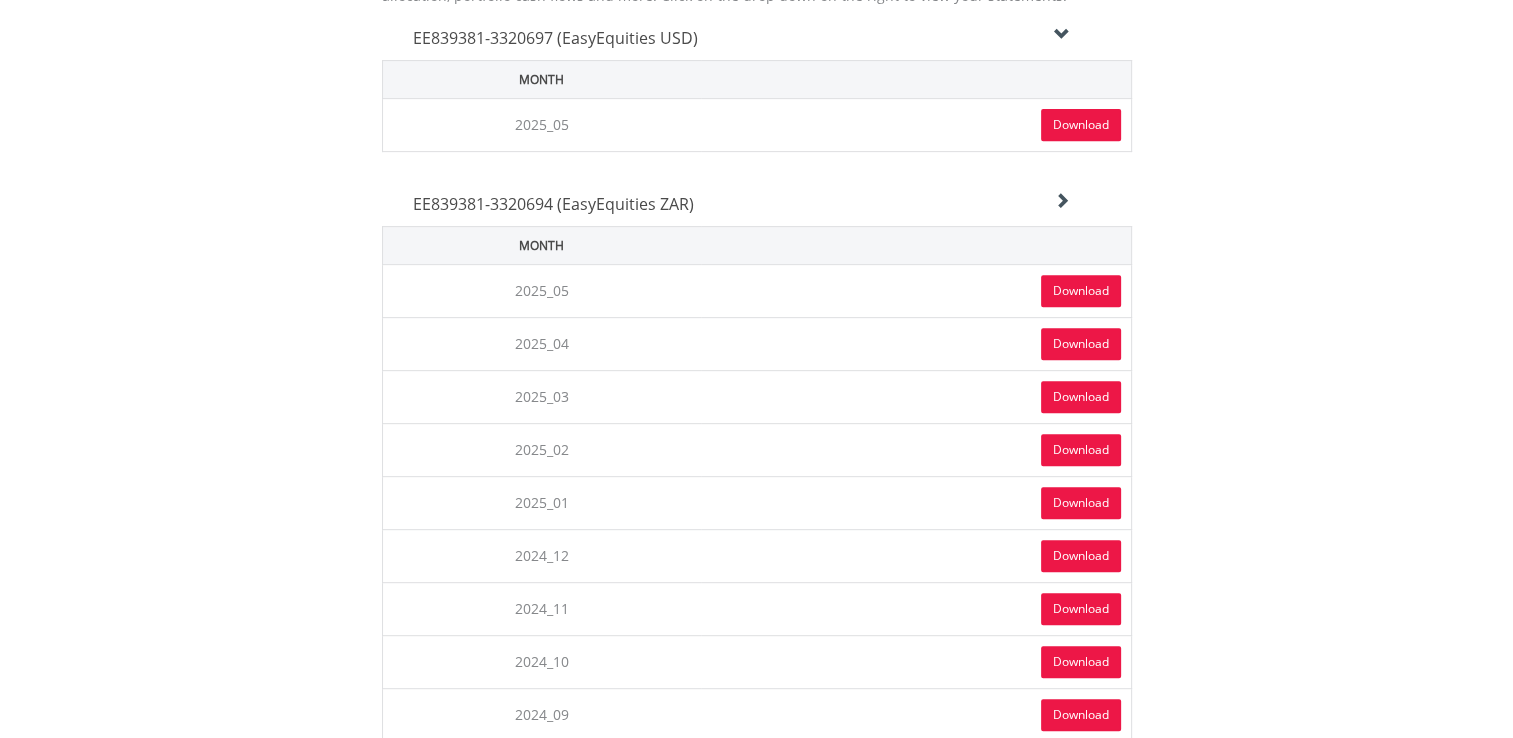 click on "Download" at bounding box center [1081, 125] 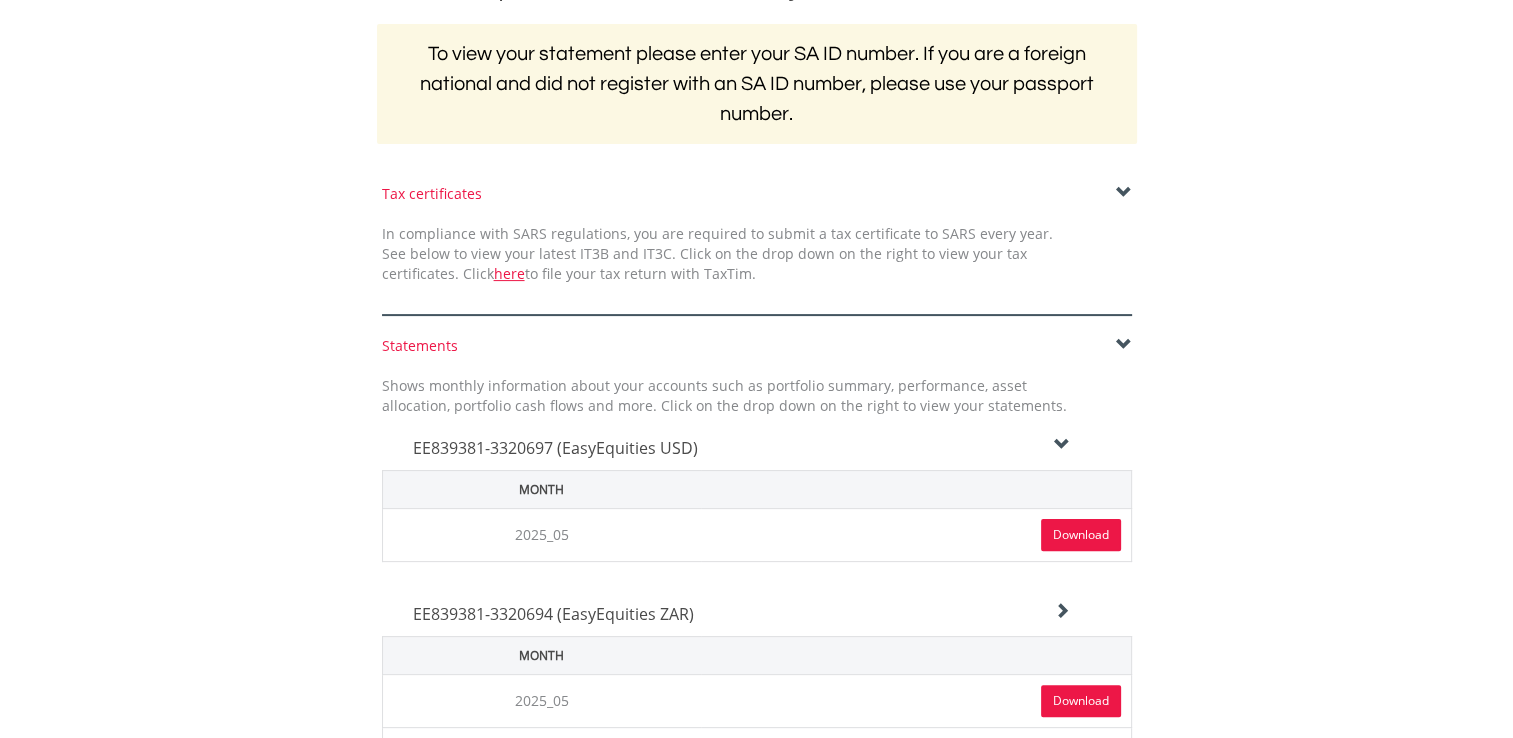 scroll, scrollTop: 387, scrollLeft: 0, axis: vertical 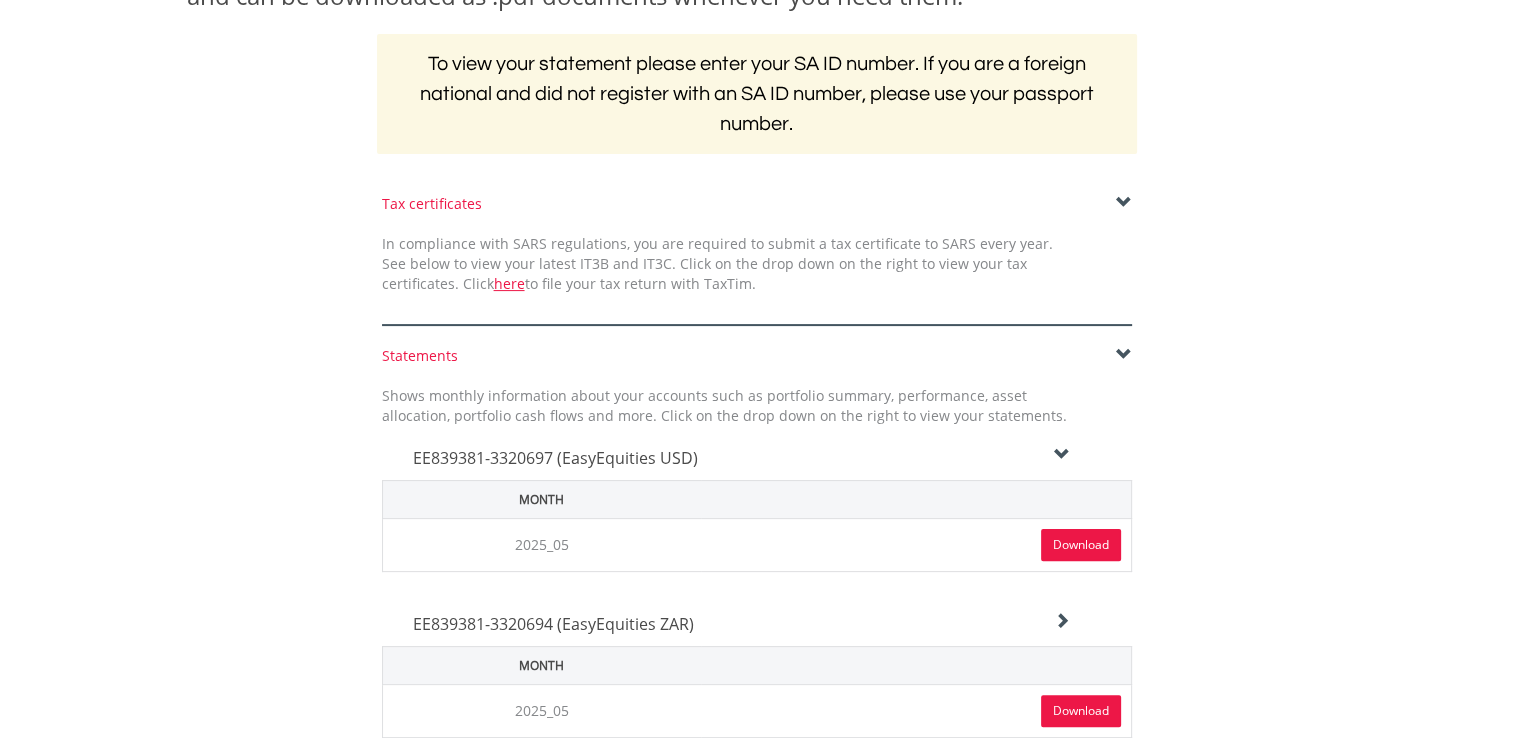 click at bounding box center [1124, 203] 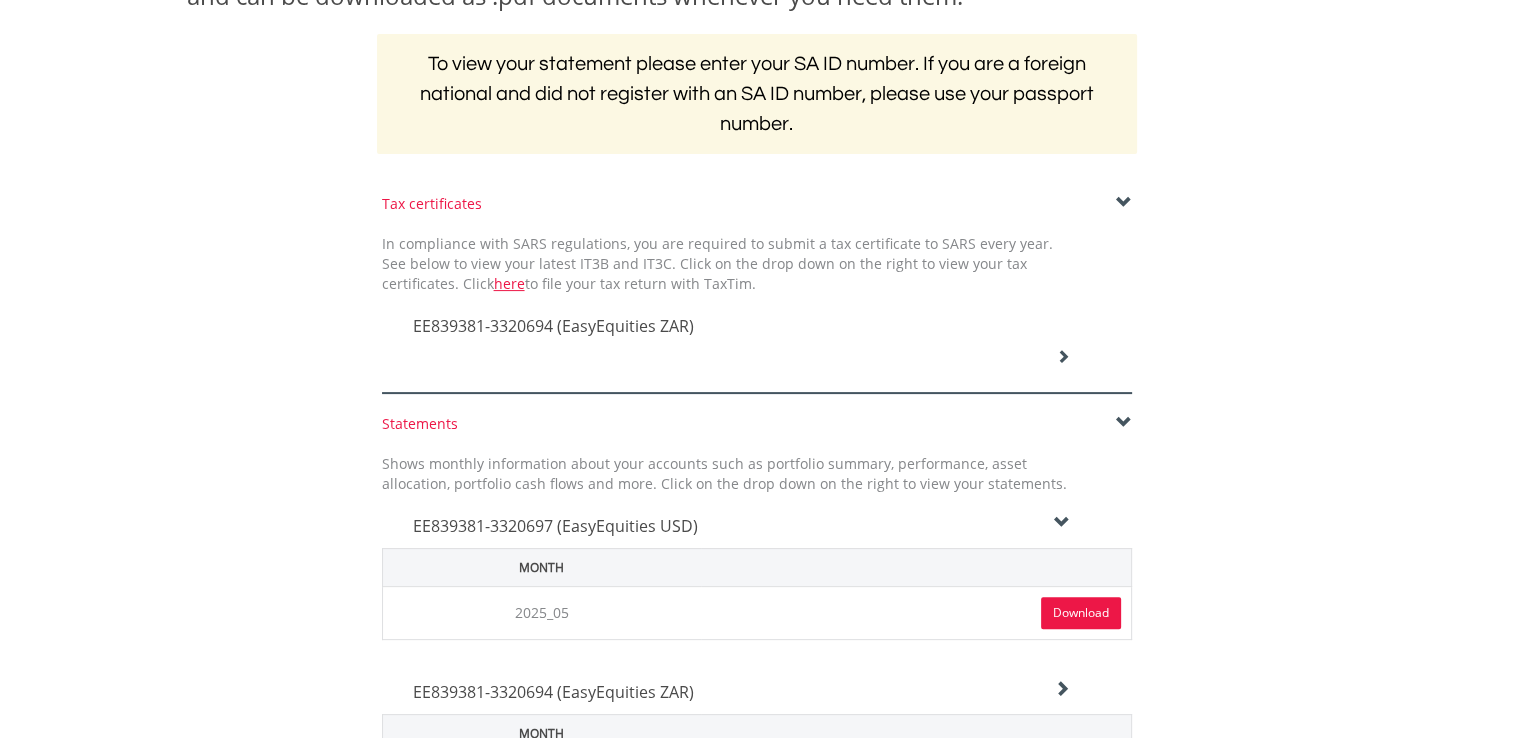 click on "EE839381-3320694 (EasyEquities ZAR)" at bounding box center [742, 326] 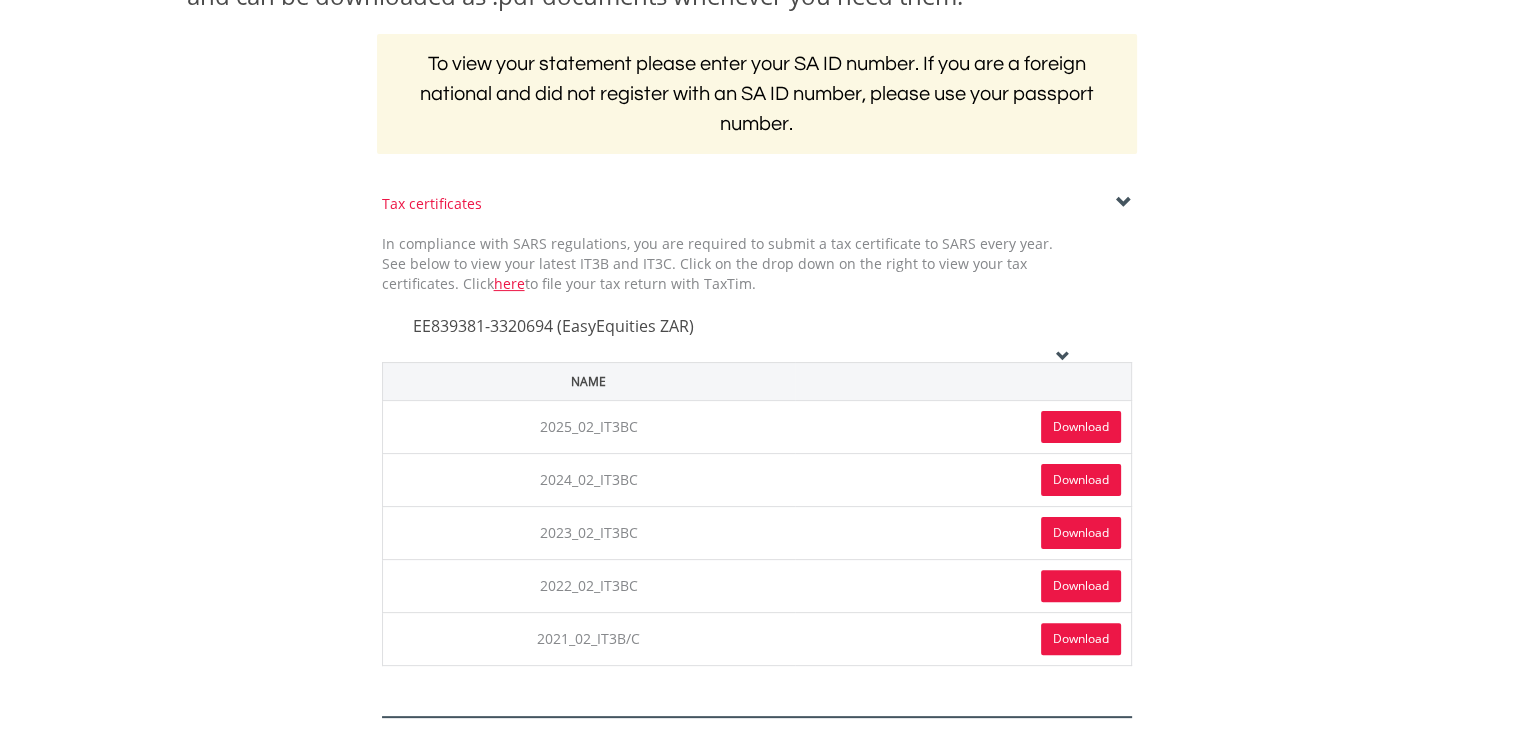 click on "Download" at bounding box center [1081, 427] 